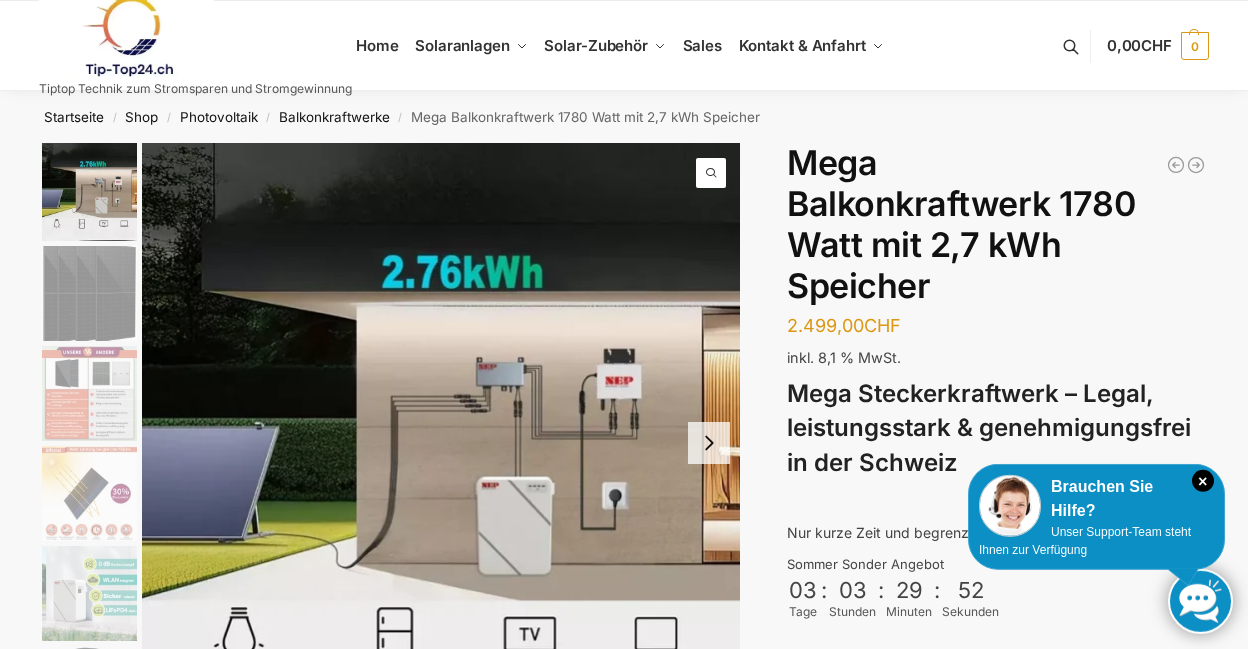 scroll, scrollTop: 0, scrollLeft: 0, axis: both 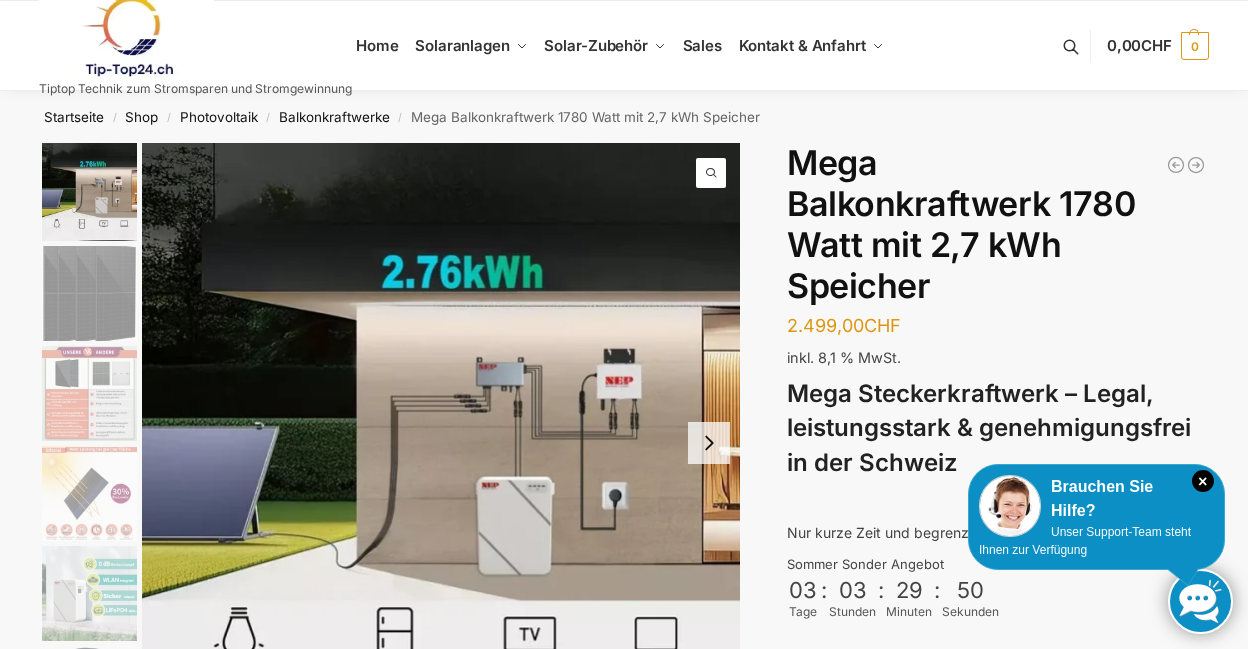 click at bounding box center (441, 442) 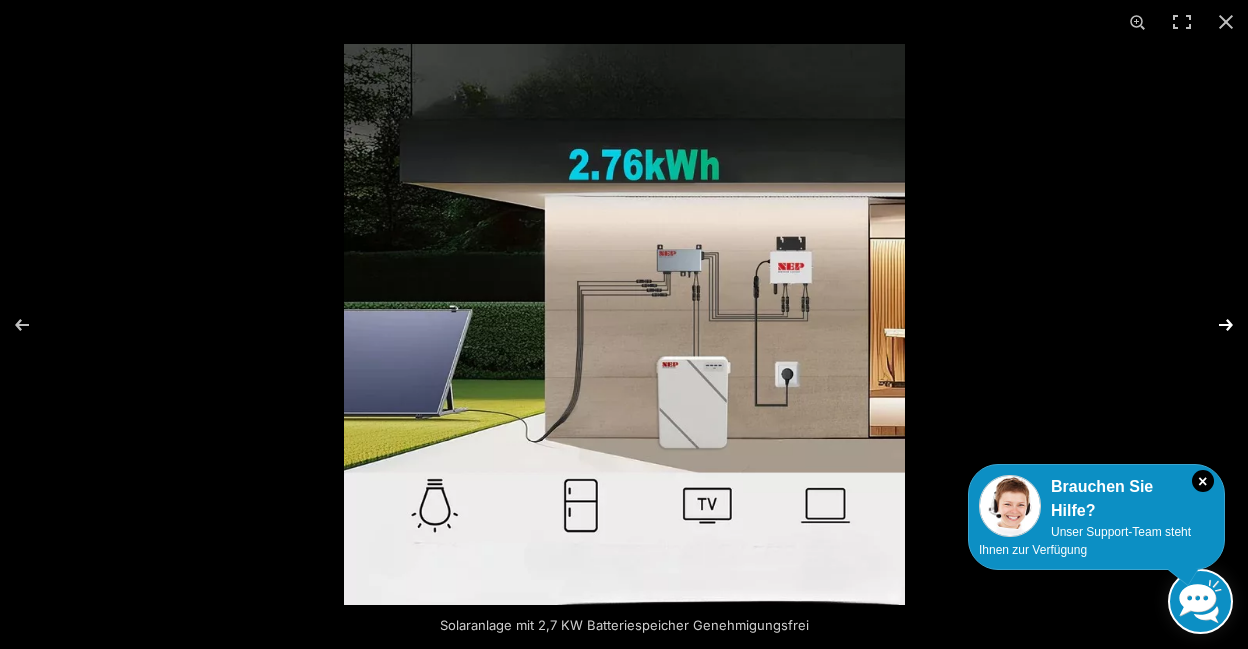 click at bounding box center (1213, 325) 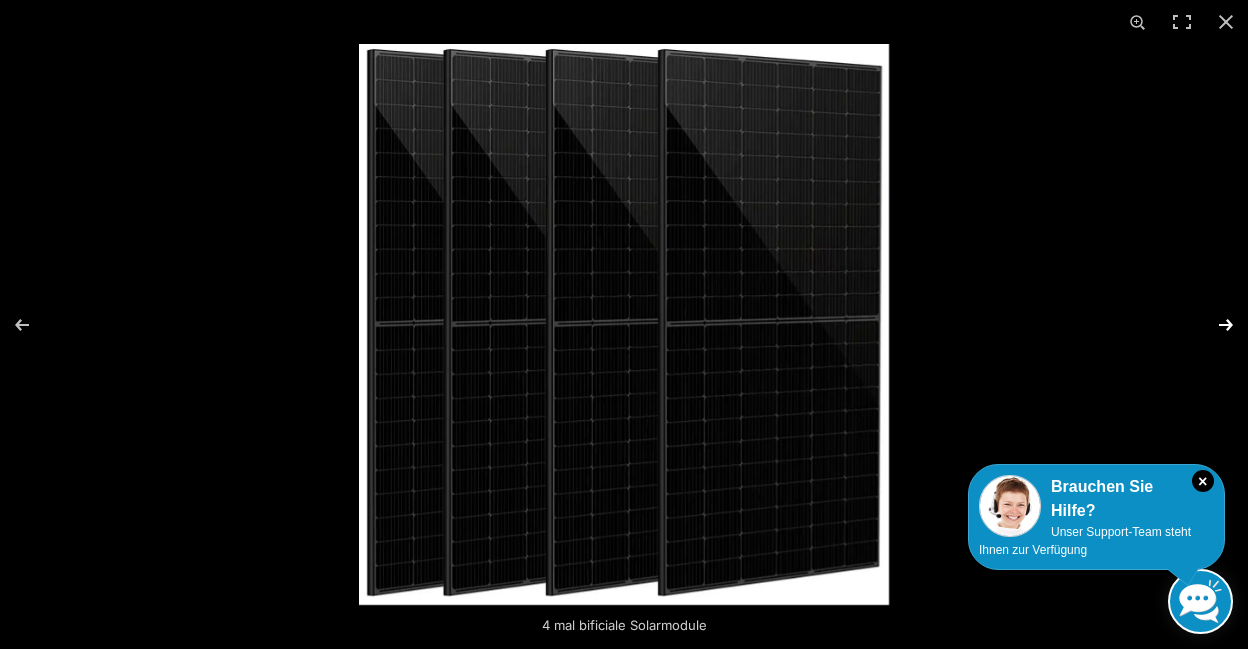 click at bounding box center (1213, 325) 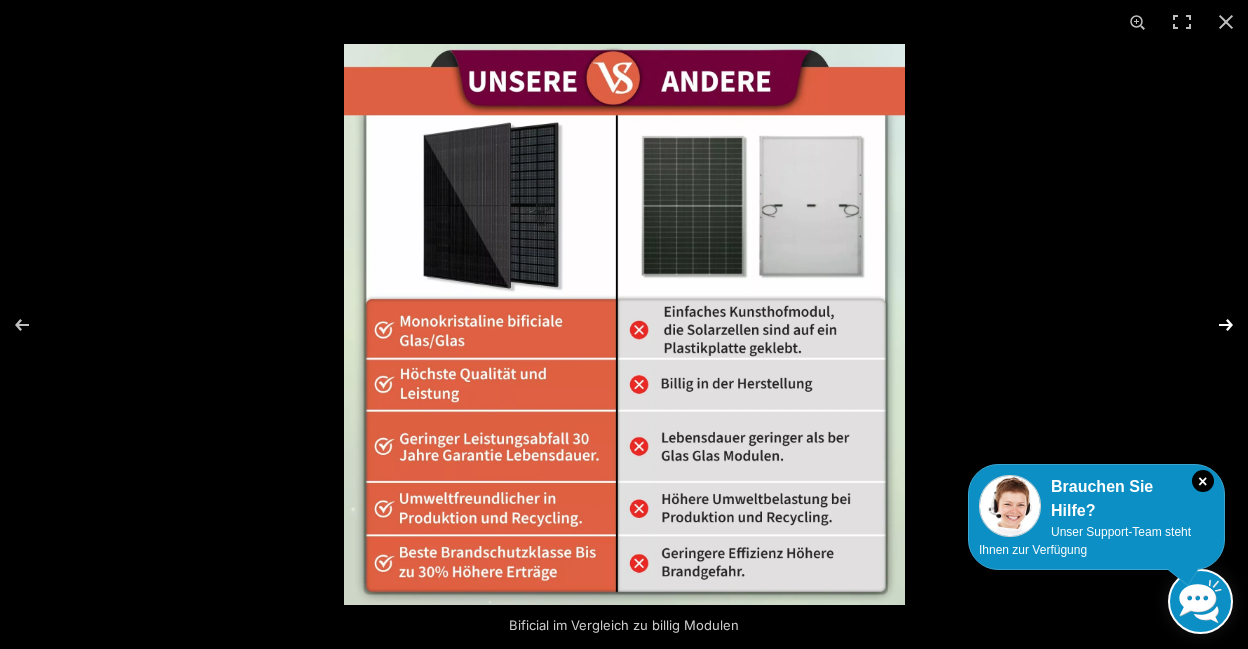 click at bounding box center [1213, 325] 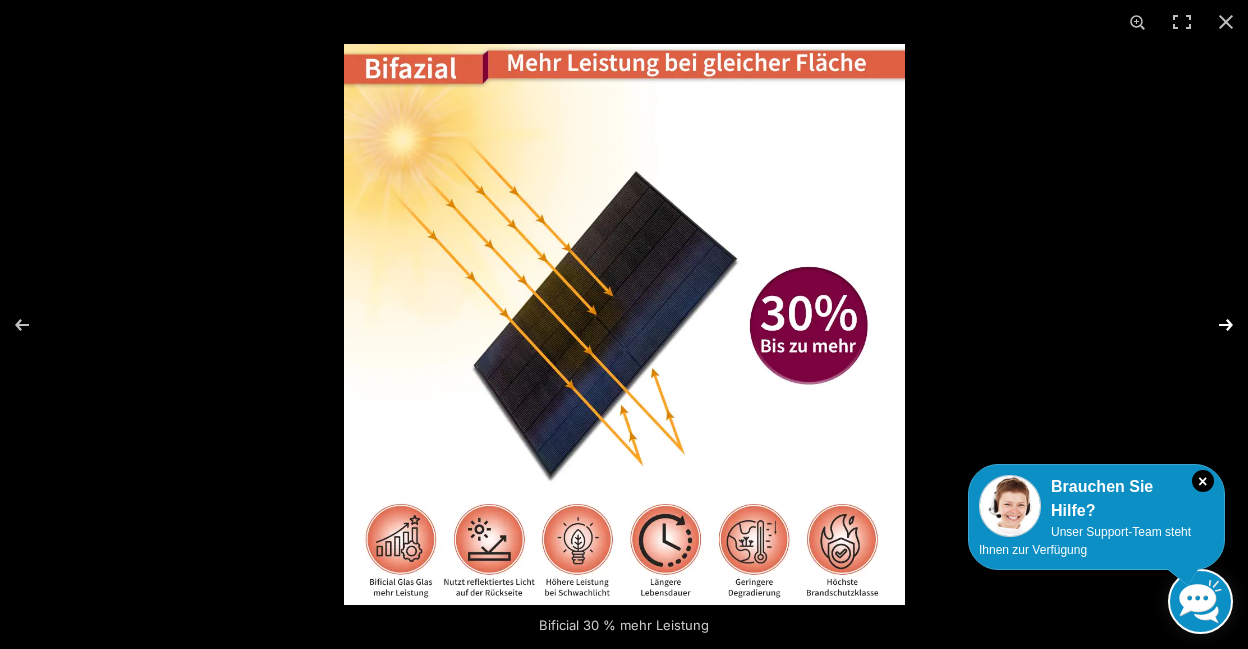 click at bounding box center [1213, 325] 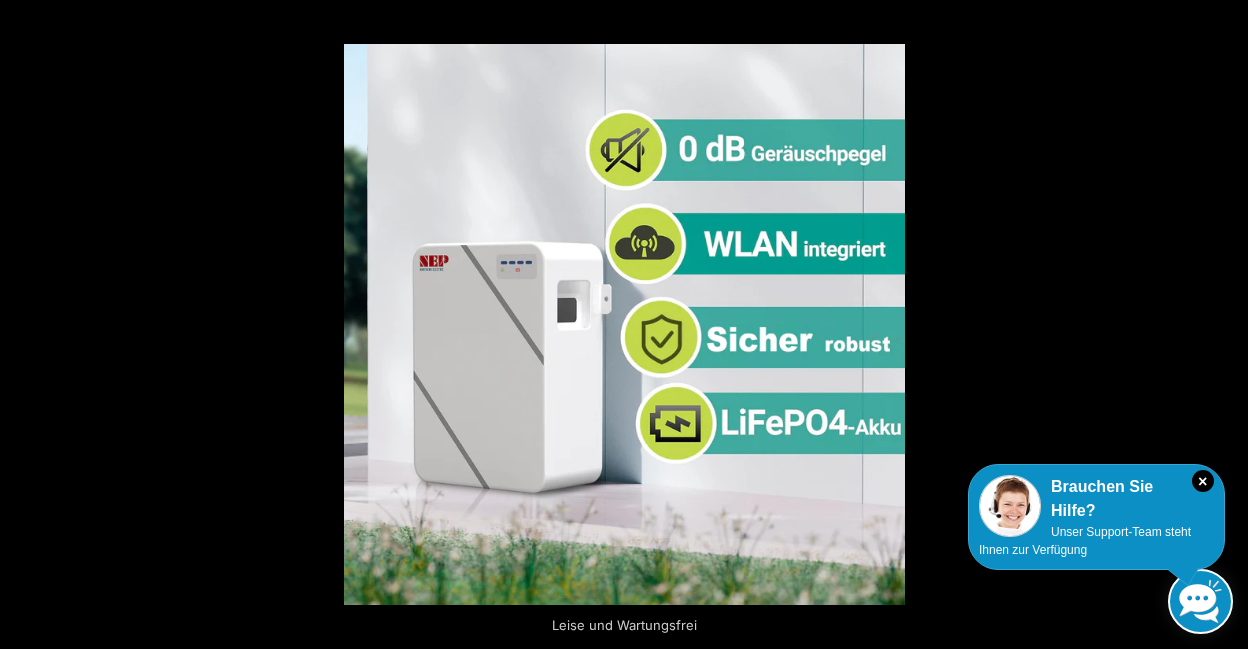 click at bounding box center (1213, 325) 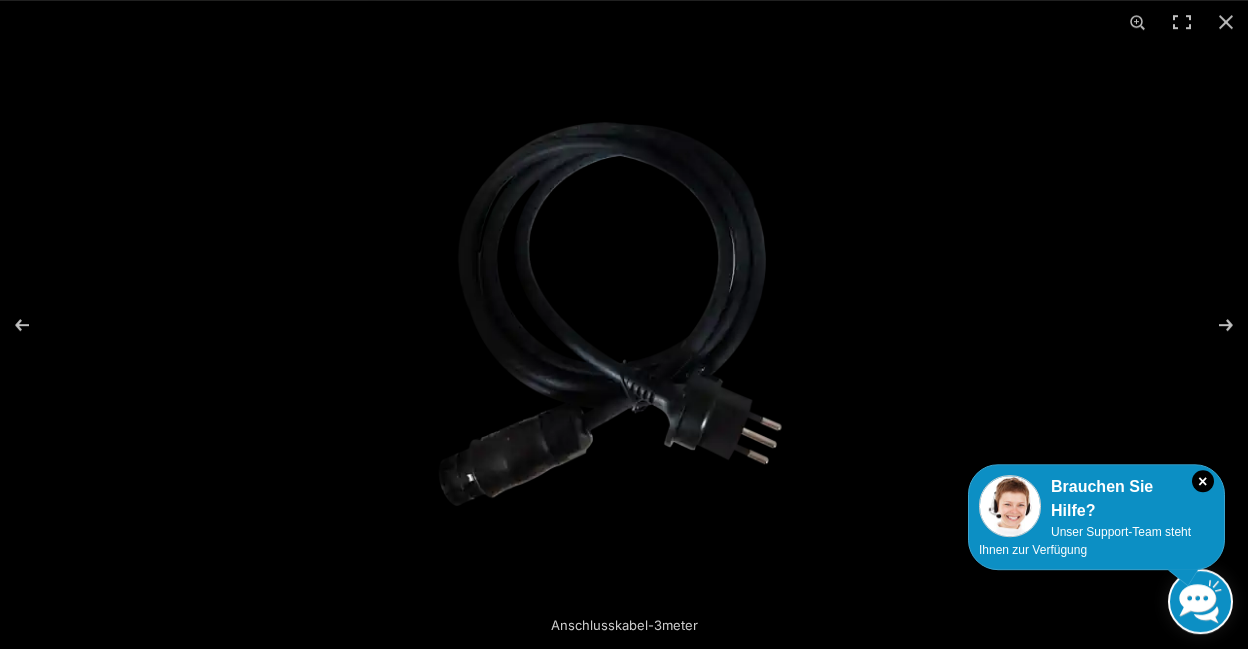 scroll, scrollTop: 613, scrollLeft: 0, axis: vertical 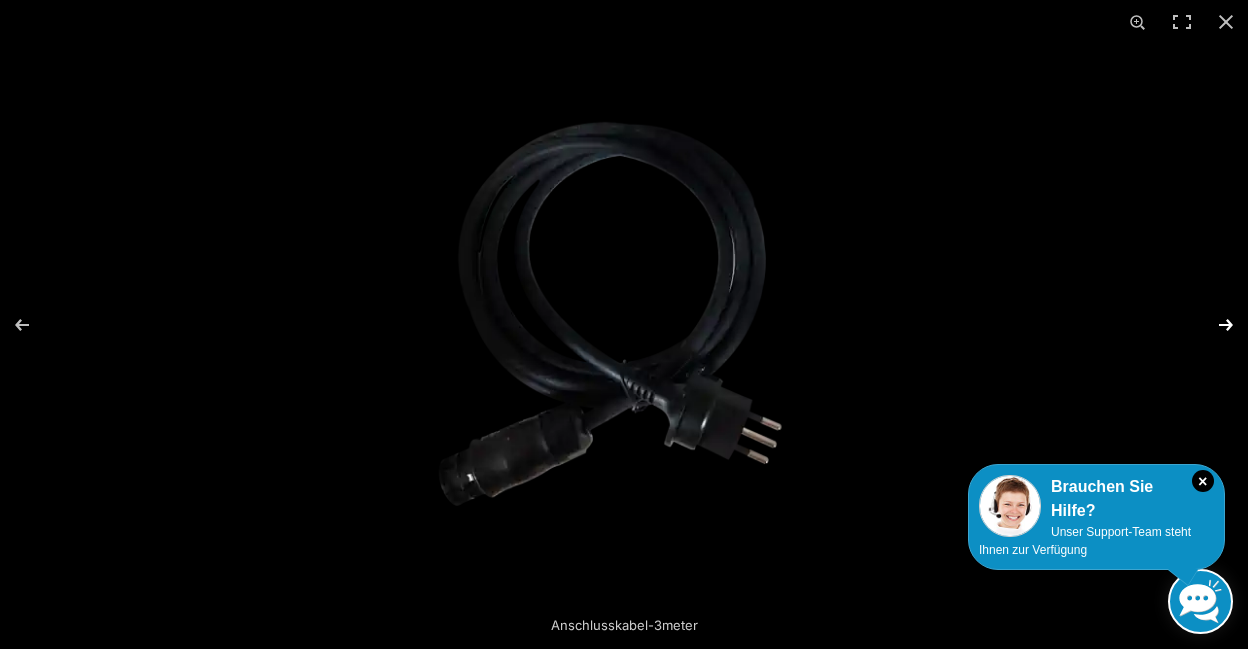 click at bounding box center (1213, 325) 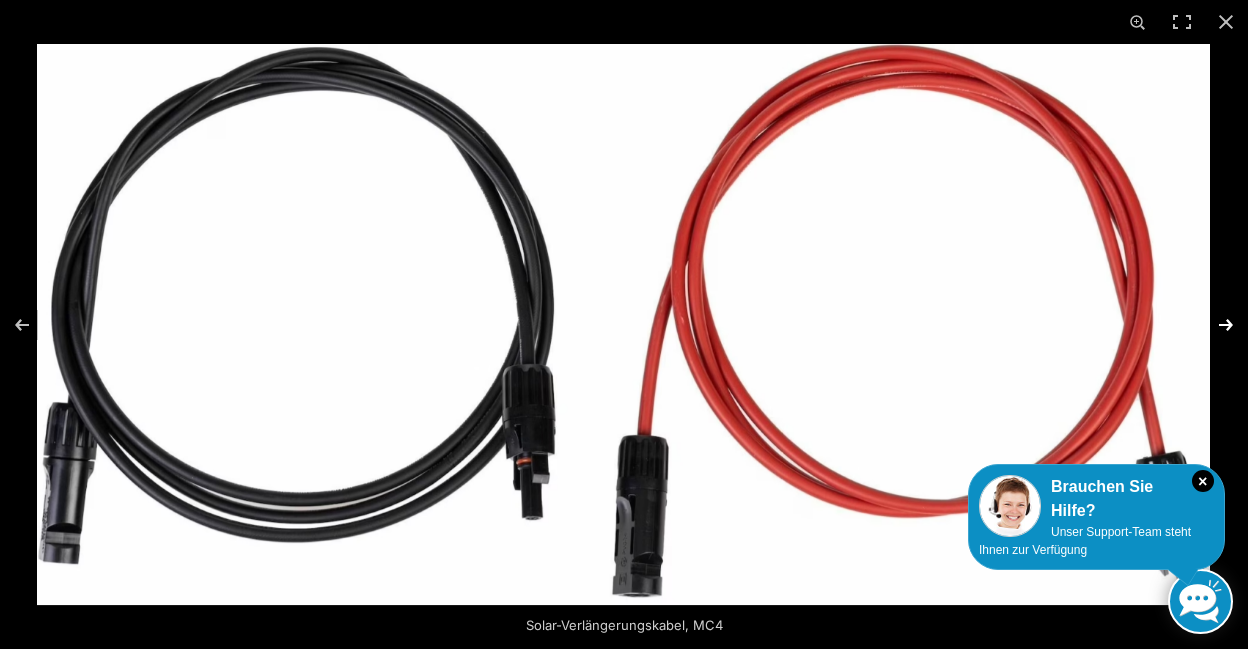 click at bounding box center [1213, 325] 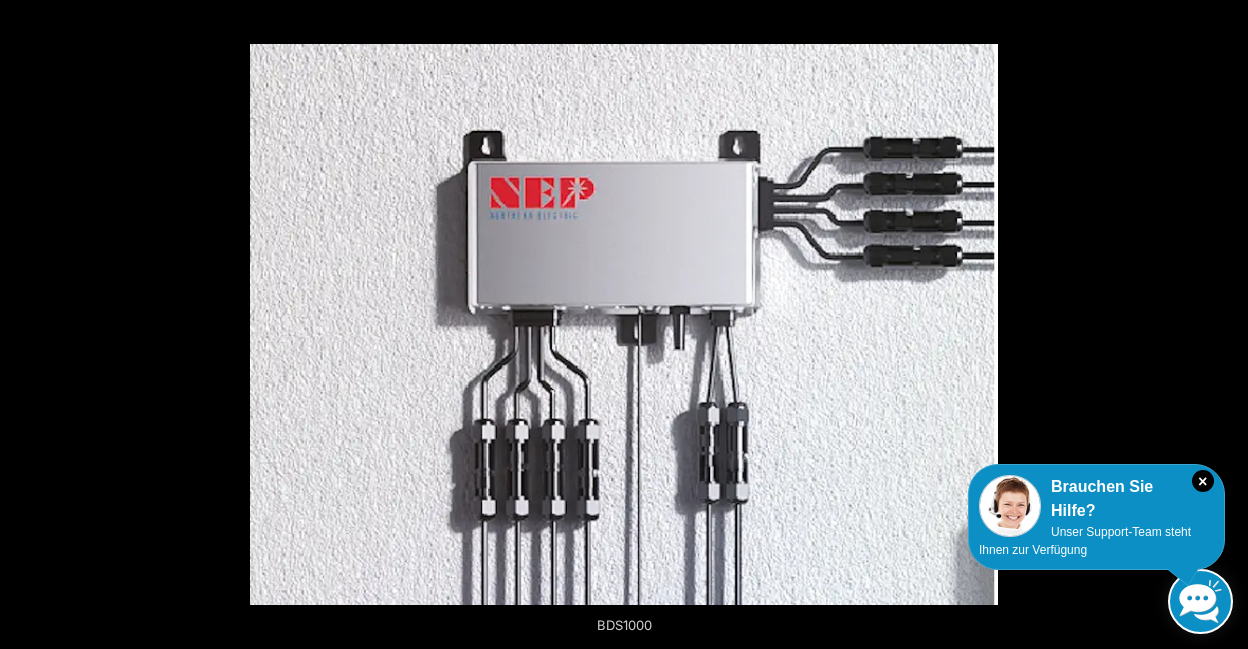 click at bounding box center (1213, 325) 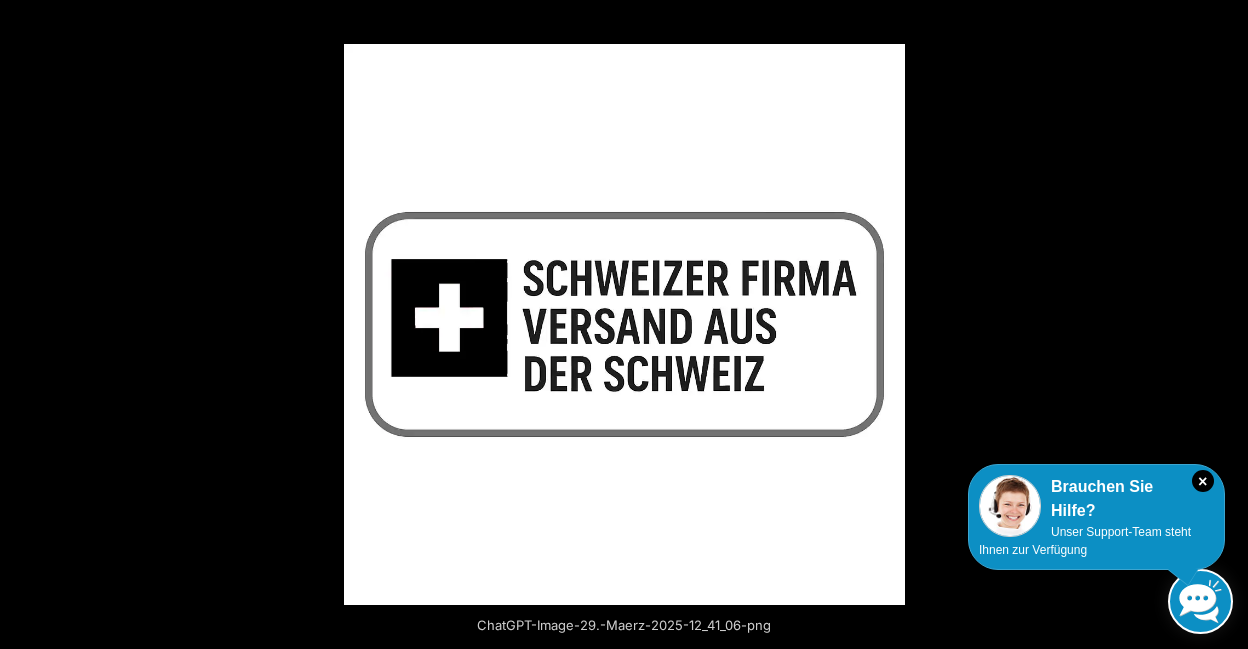 click at bounding box center [1213, 325] 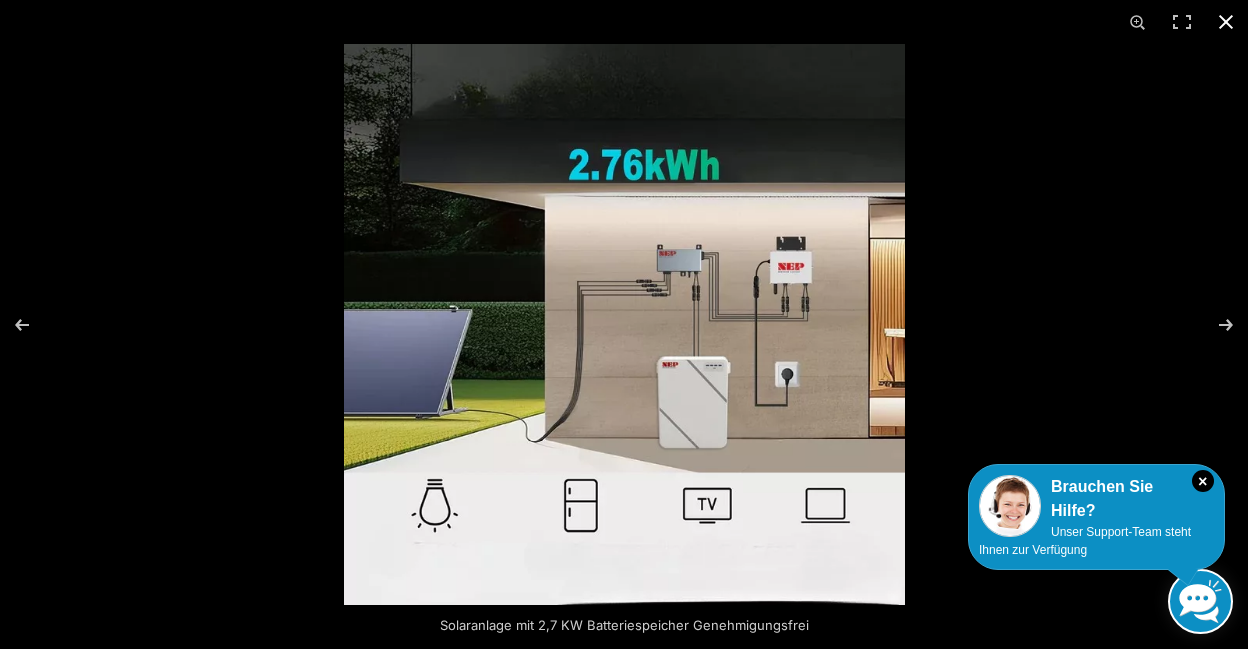 click at bounding box center [1226, 22] 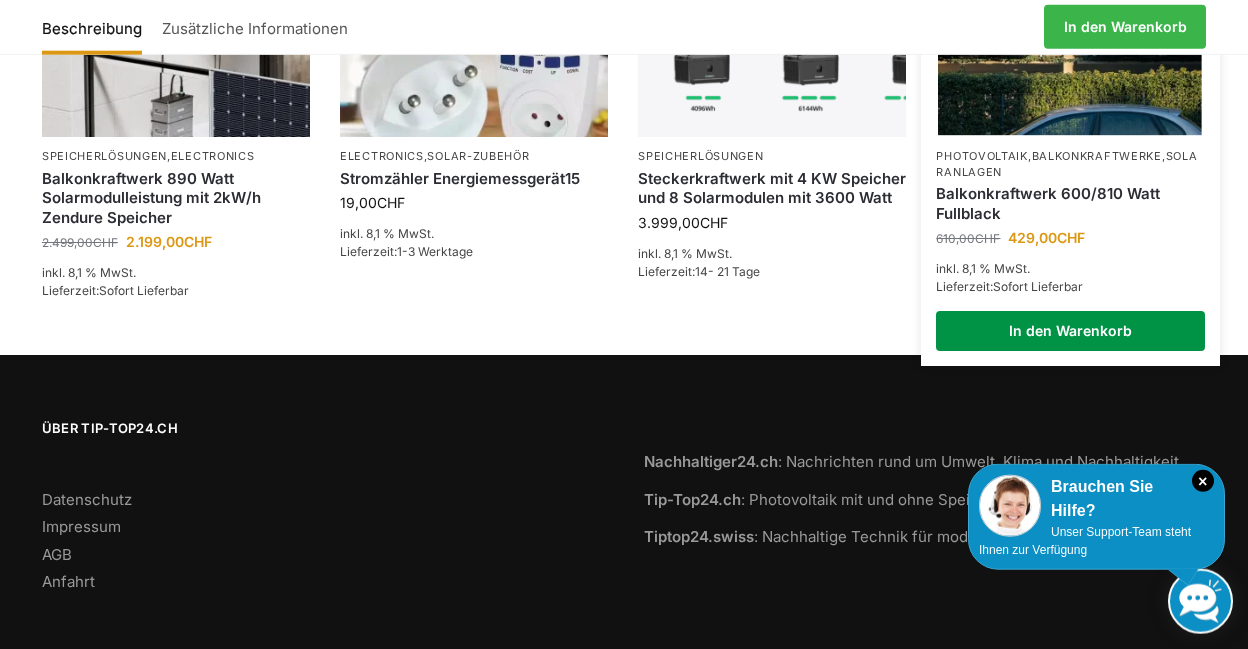 scroll, scrollTop: 3701, scrollLeft: 0, axis: vertical 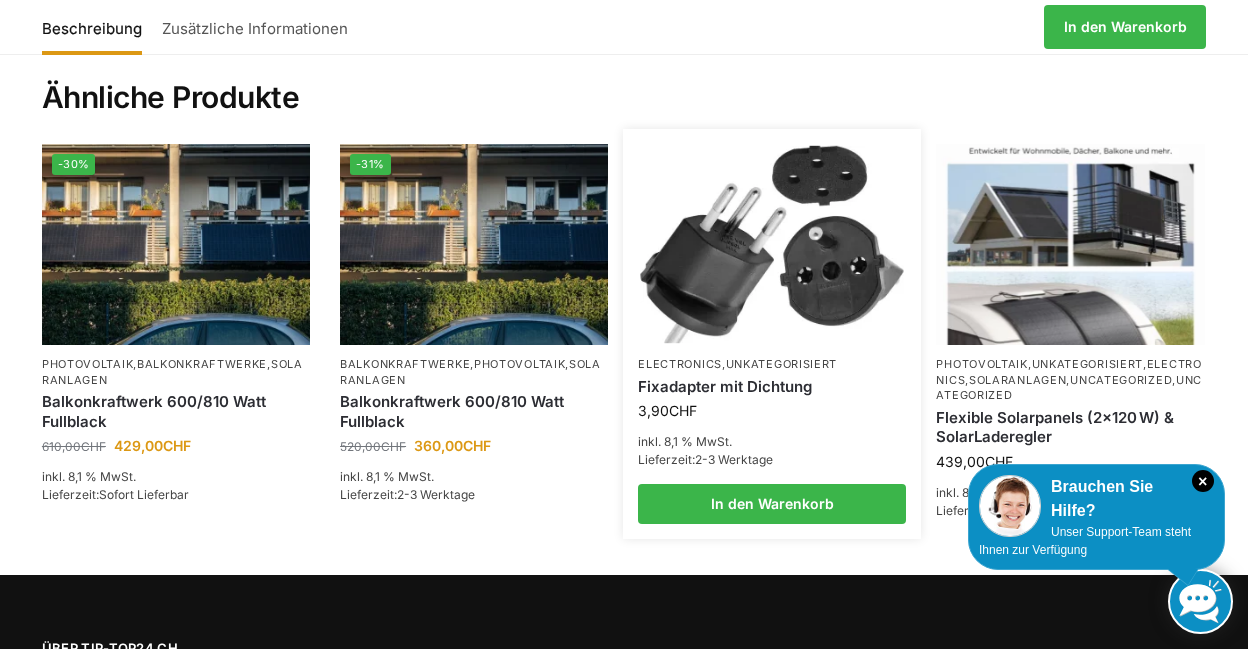 click at bounding box center [772, 245] 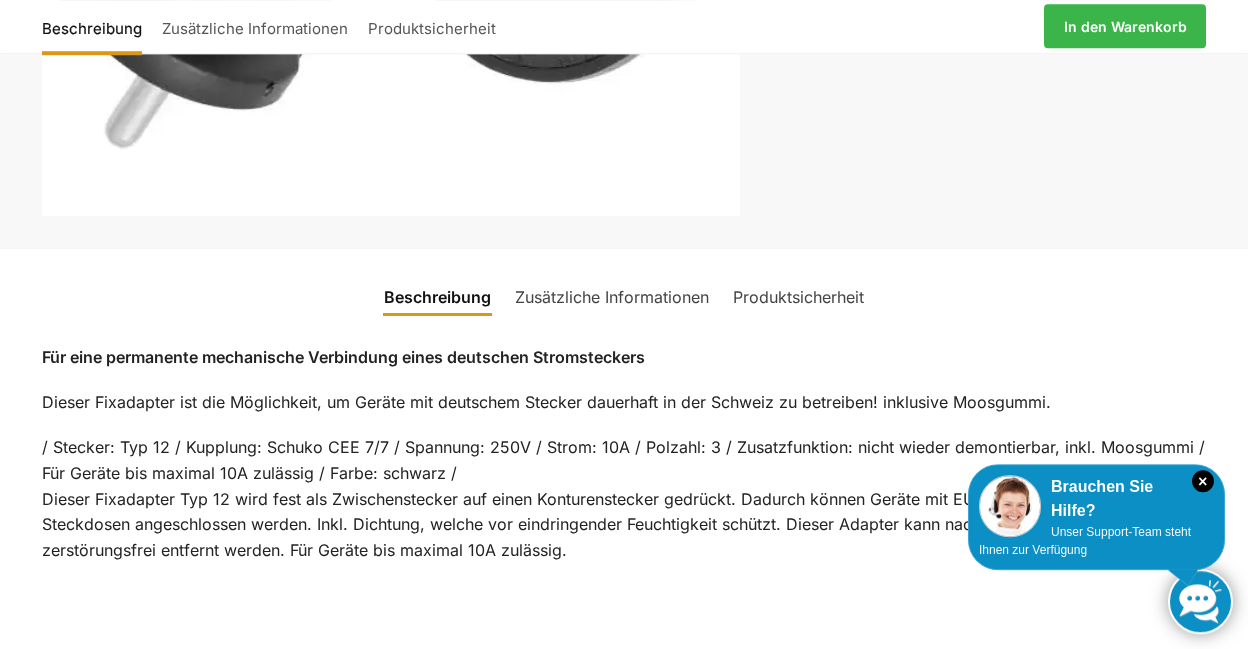 scroll, scrollTop: 631, scrollLeft: 0, axis: vertical 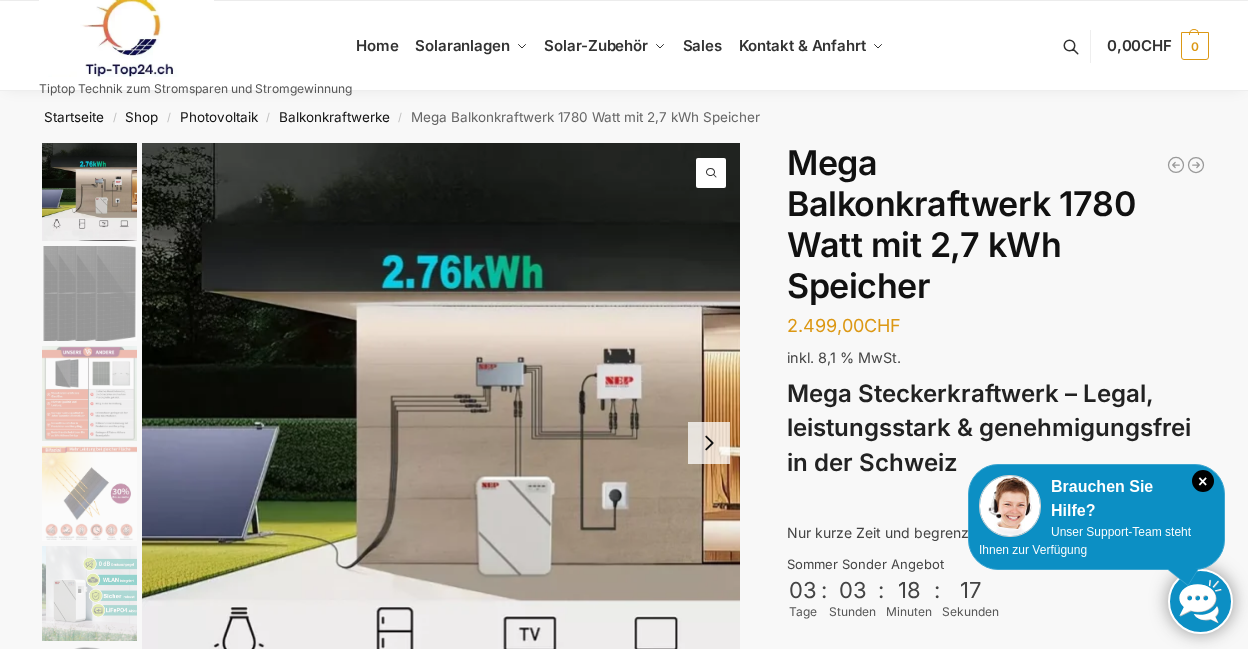 click at bounding box center [441, 442] 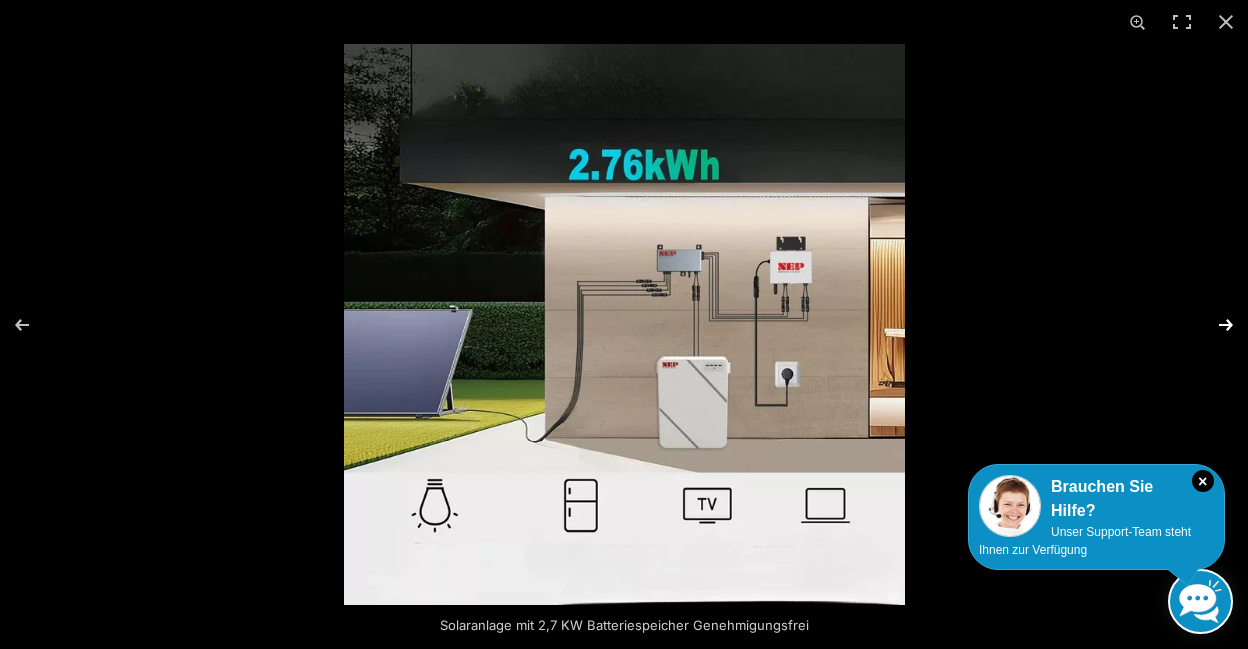 click at bounding box center [1213, 325] 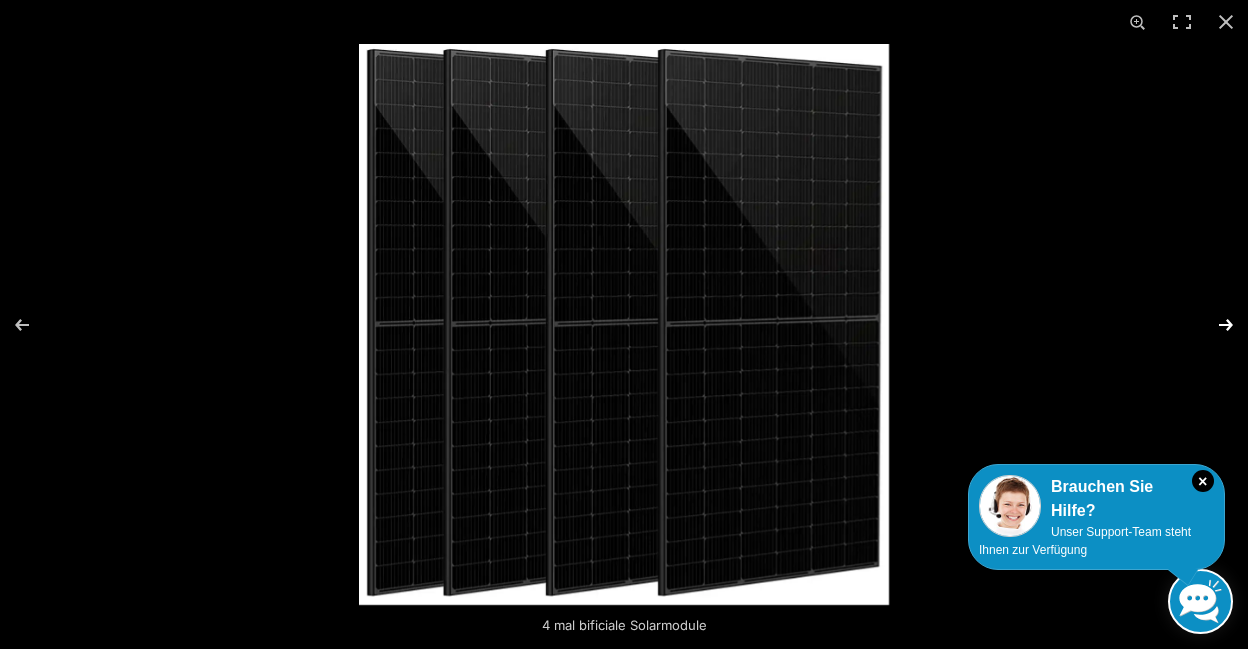 click at bounding box center (1213, 325) 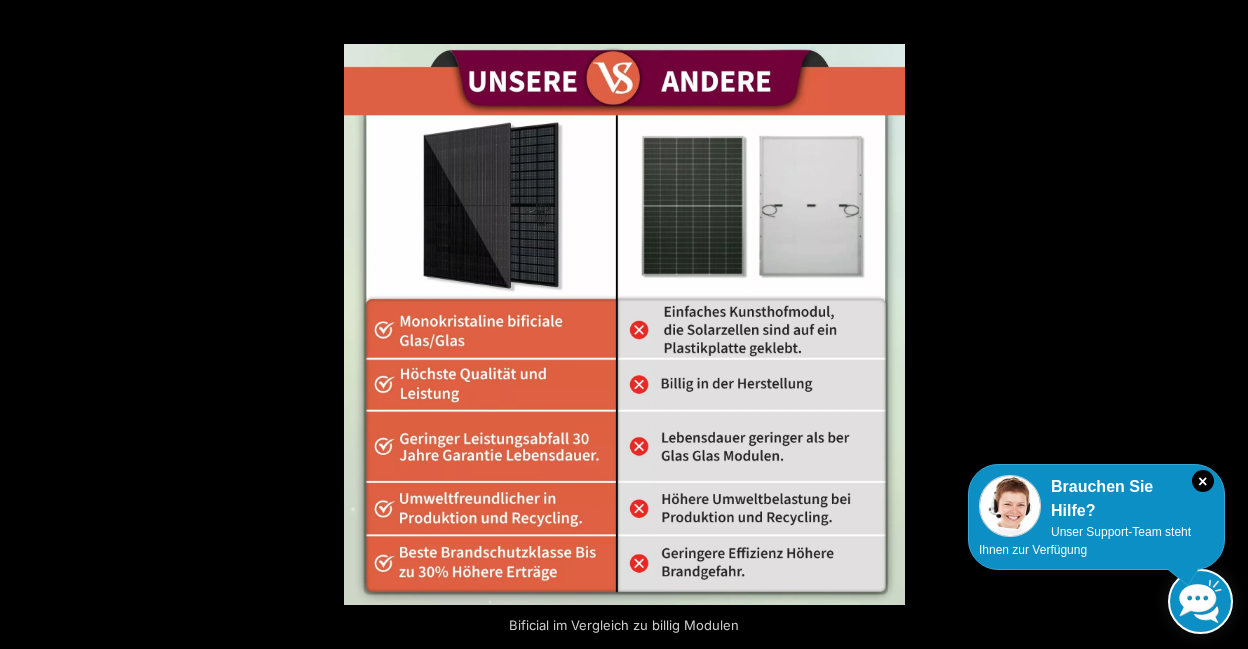 click at bounding box center [1213, 325] 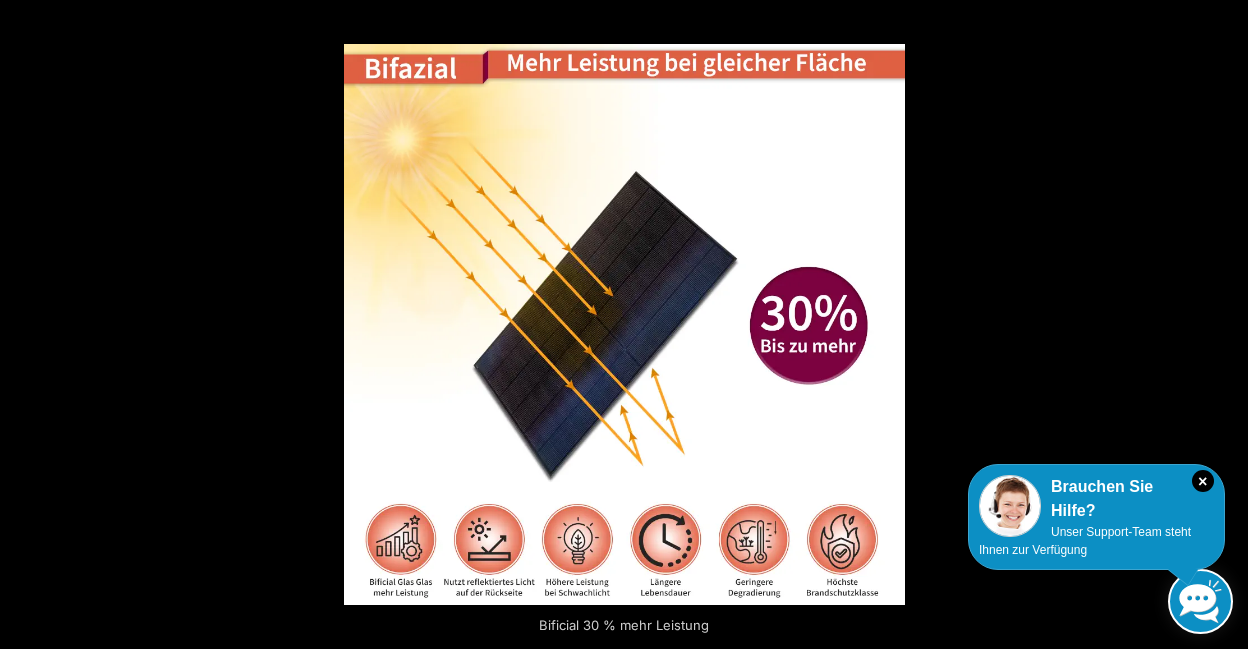 click at bounding box center [1213, 325] 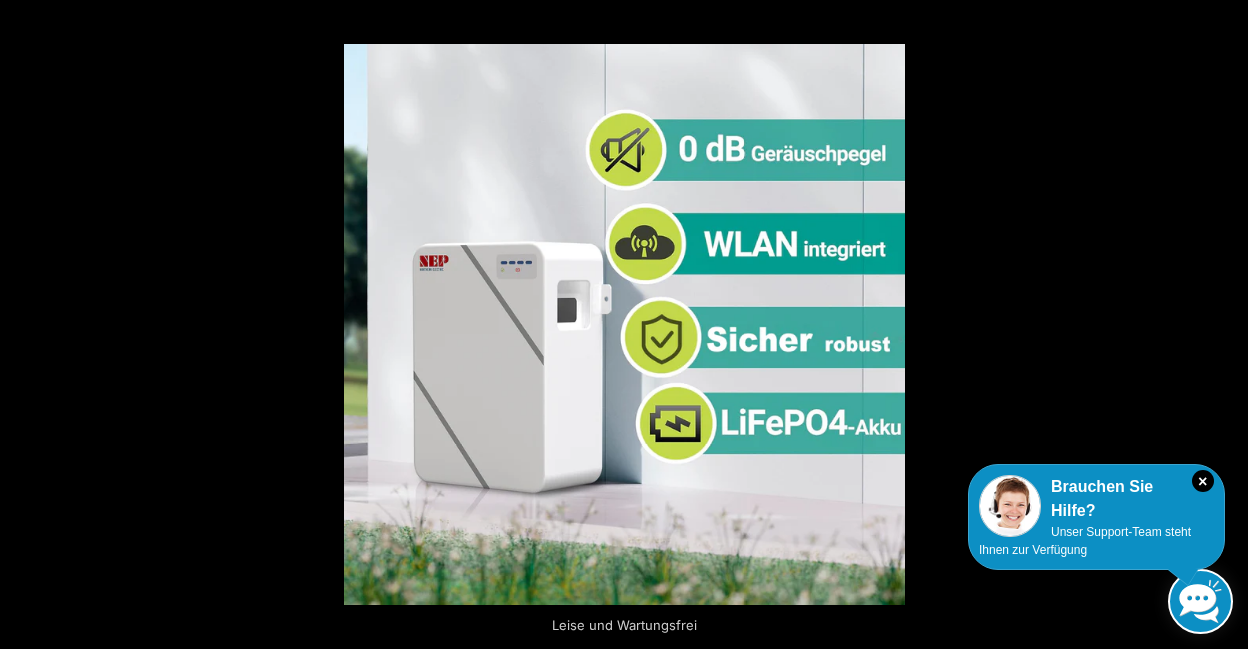 click at bounding box center [1213, 325] 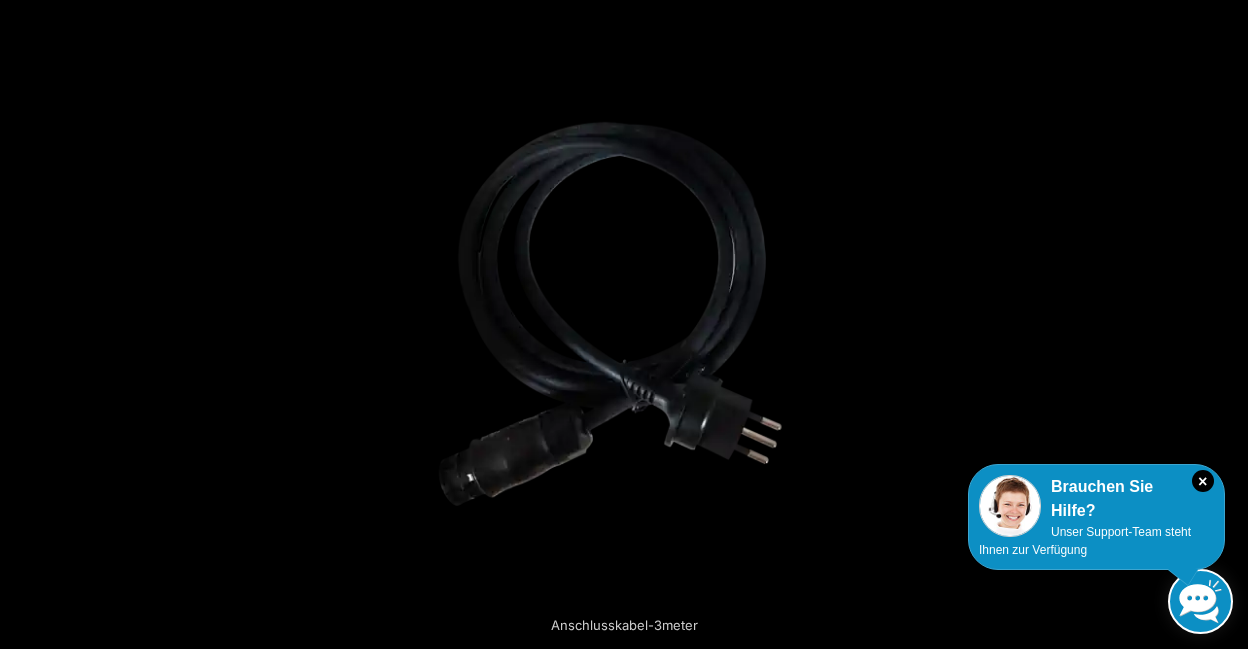 click at bounding box center [1213, 325] 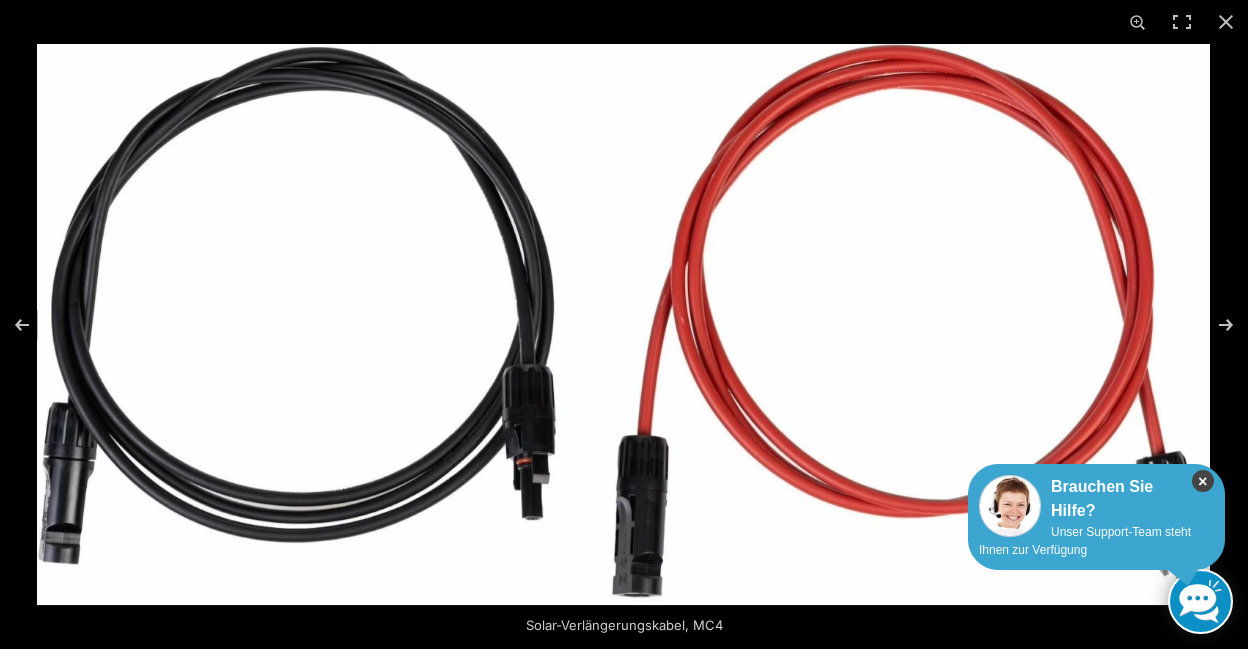 click on "×" at bounding box center (1203, 481) 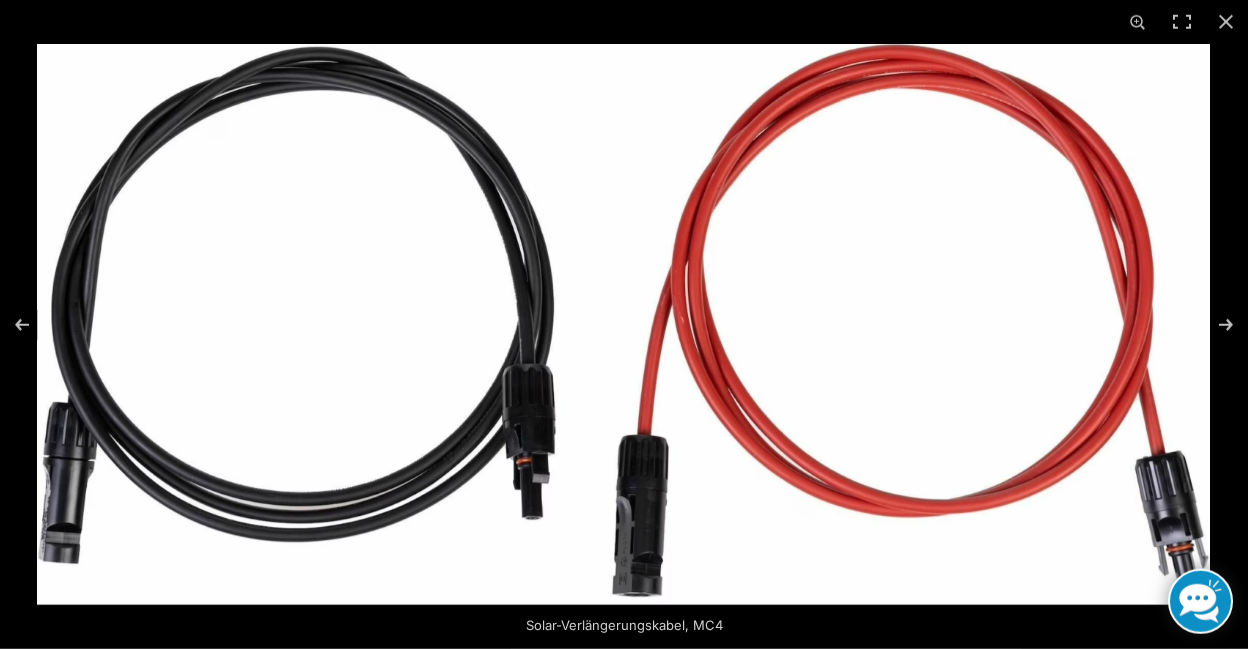 scroll, scrollTop: 210, scrollLeft: 0, axis: vertical 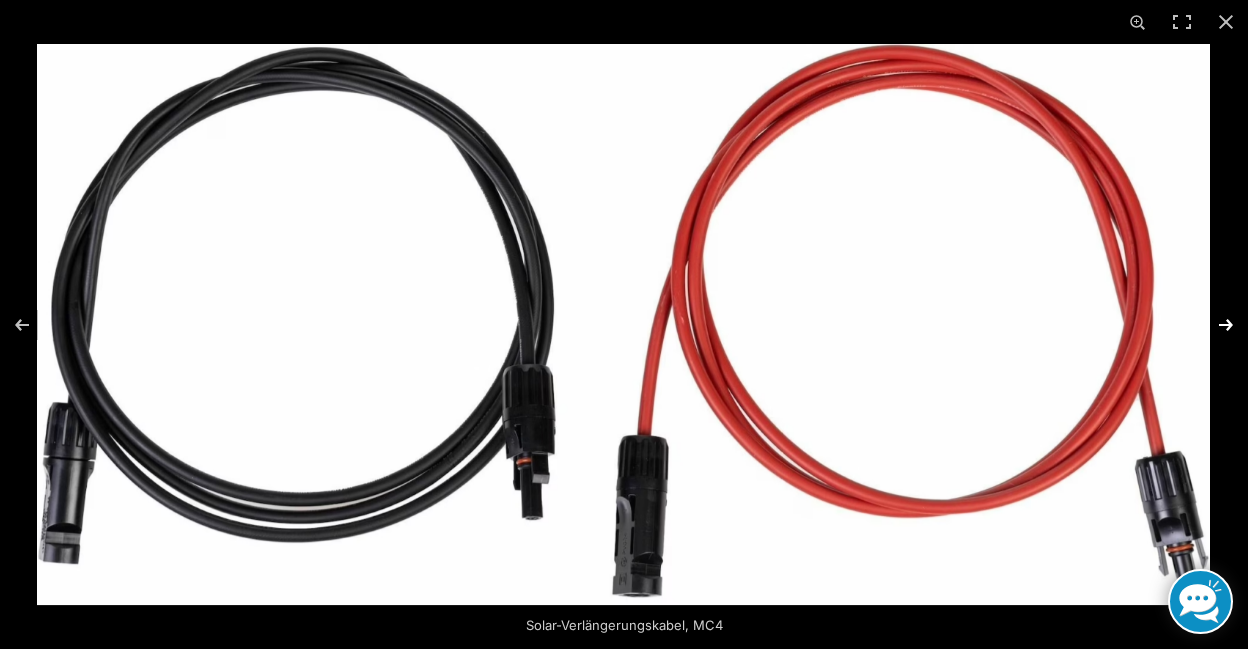 click at bounding box center [1213, 325] 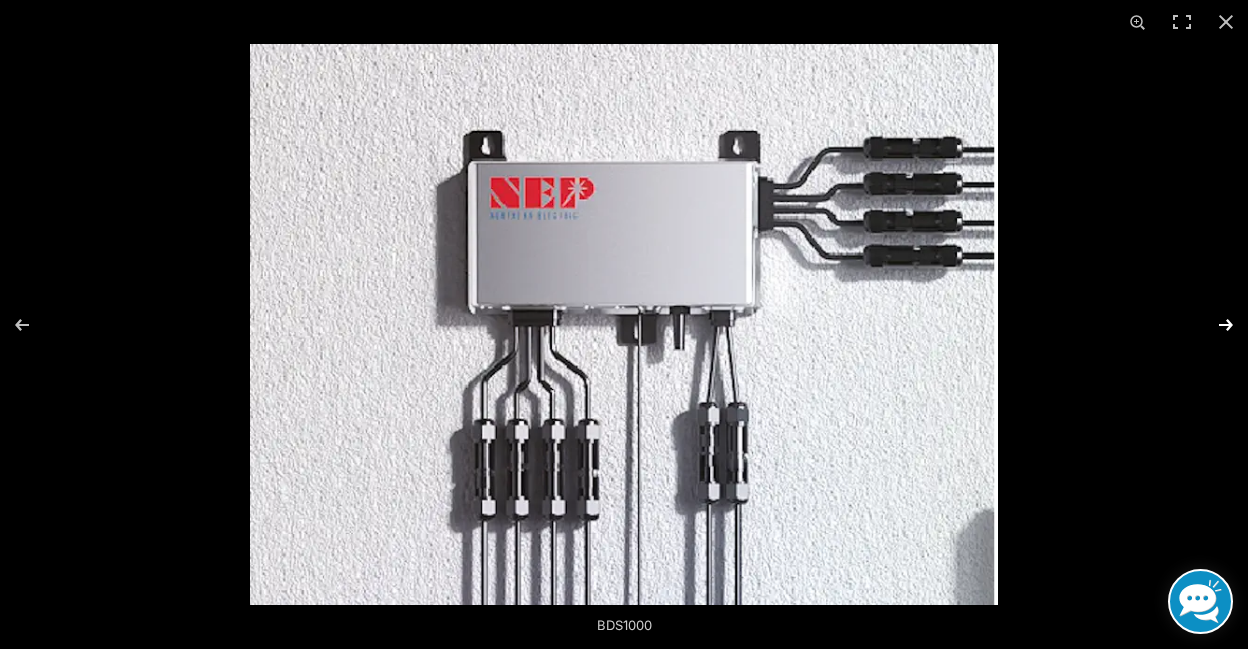 click at bounding box center [1213, 325] 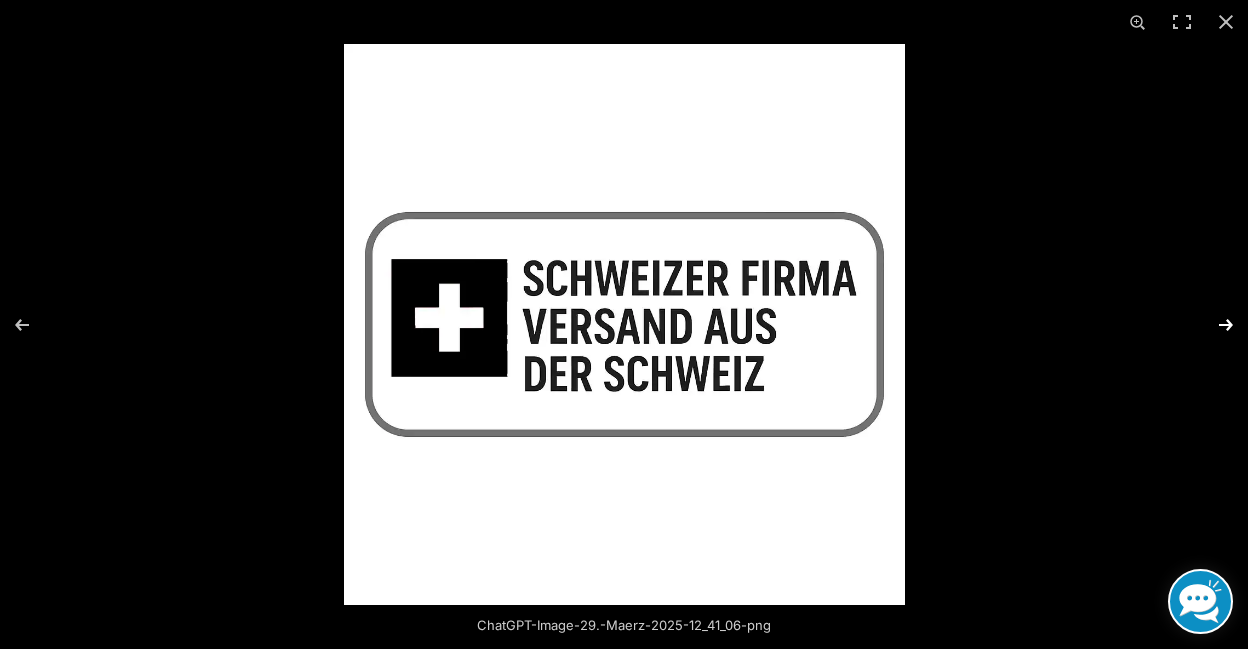 click at bounding box center [1213, 325] 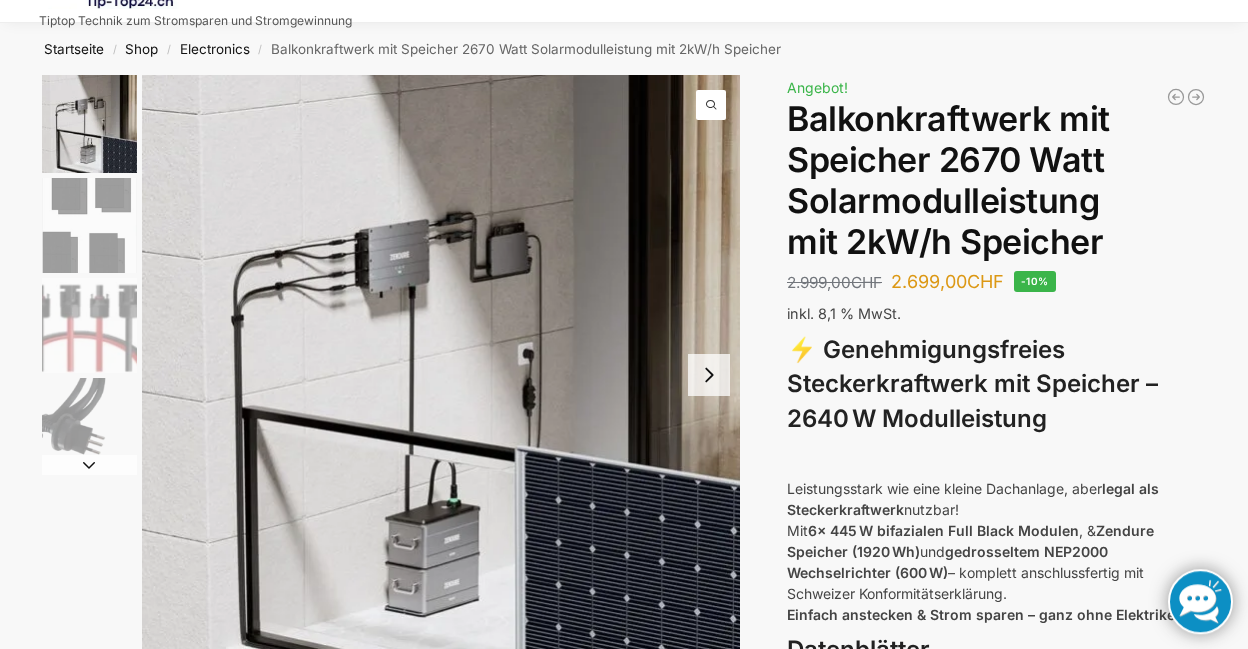 scroll, scrollTop: 0, scrollLeft: 0, axis: both 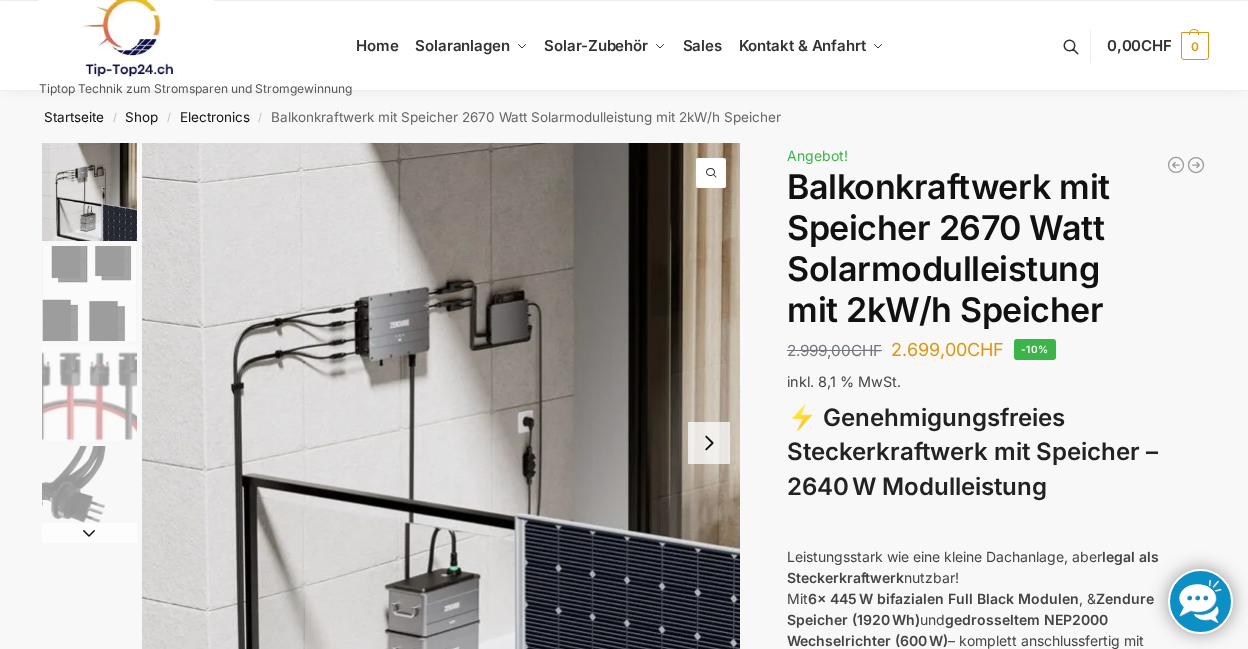 click at bounding box center (441, 442) 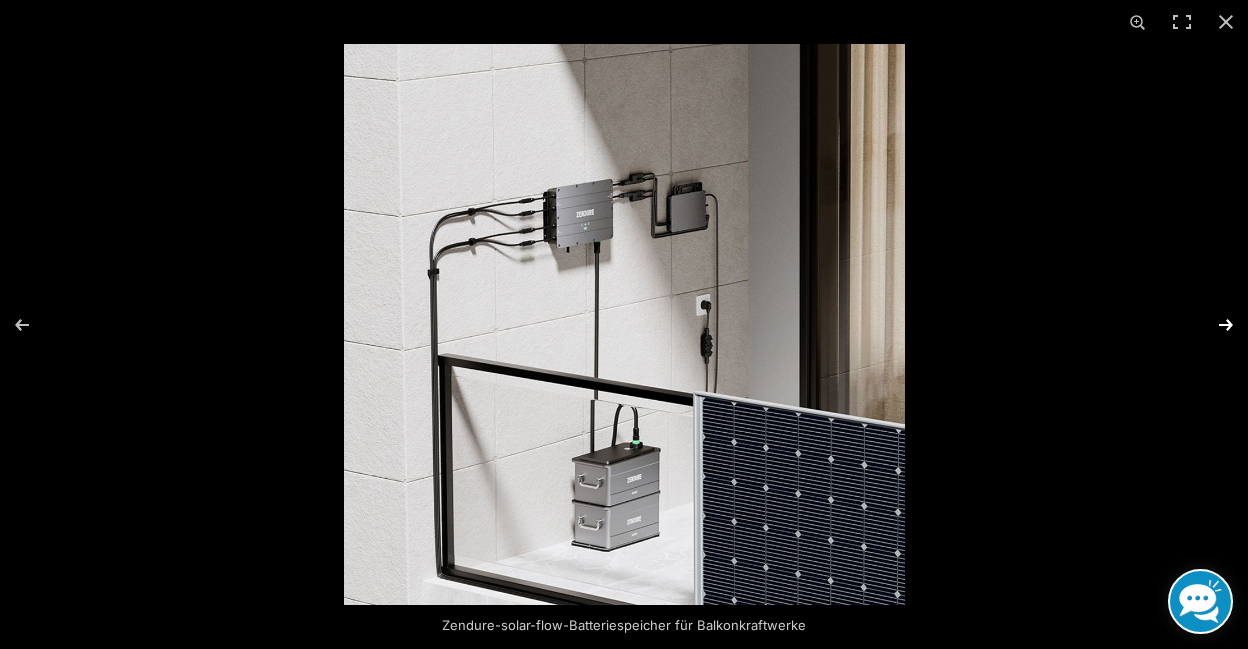 click at bounding box center (1213, 325) 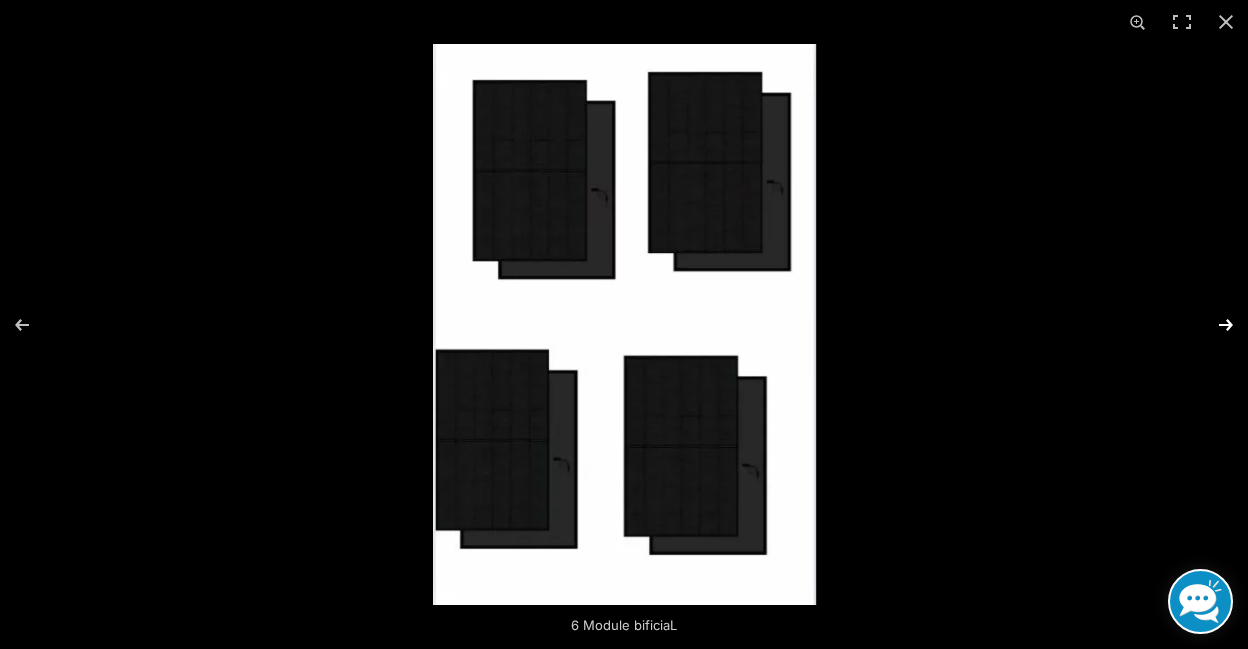 click at bounding box center [1213, 325] 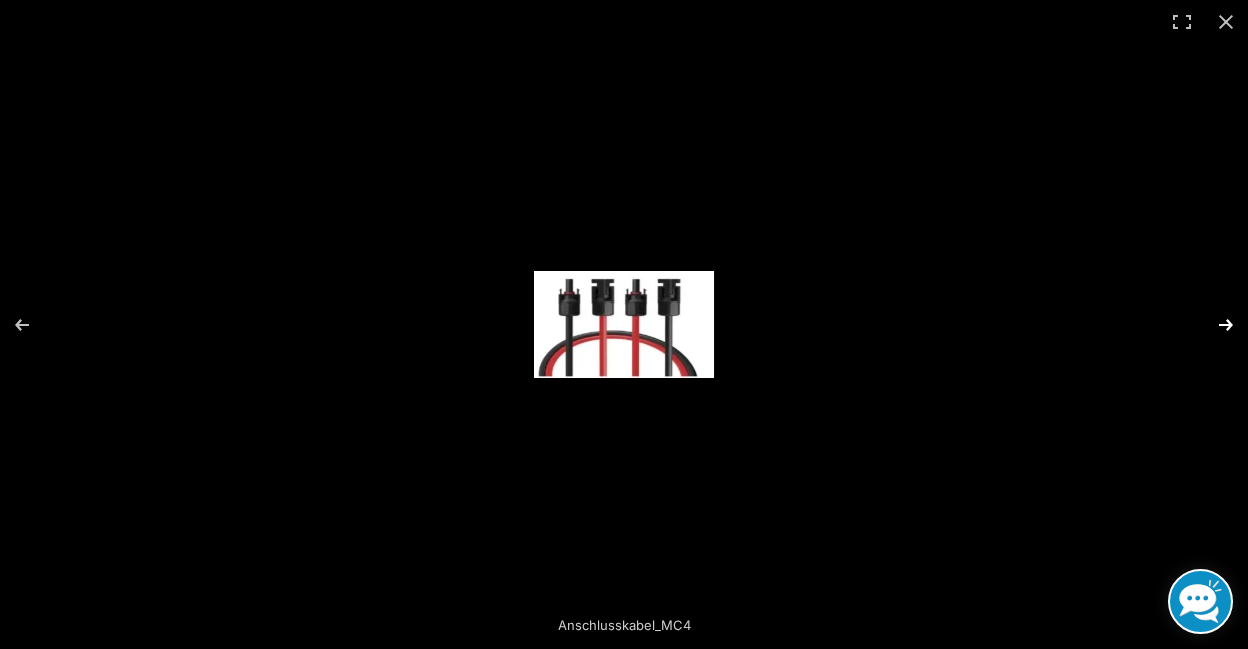 click at bounding box center [1213, 325] 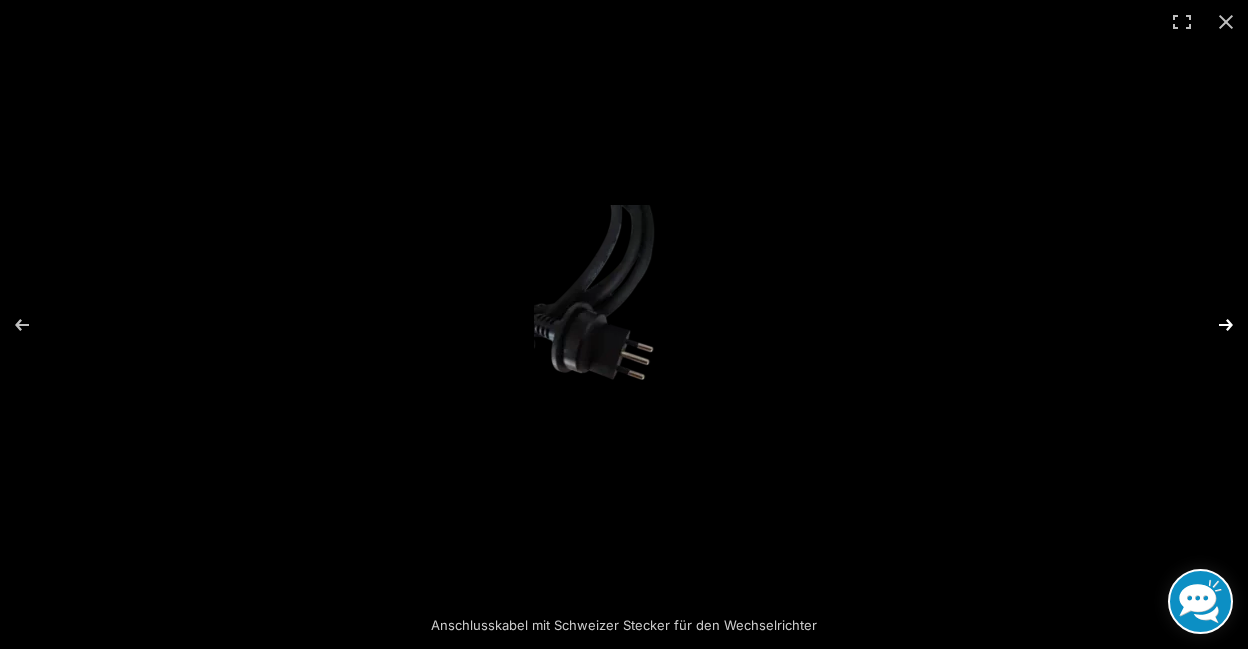 click at bounding box center [1213, 325] 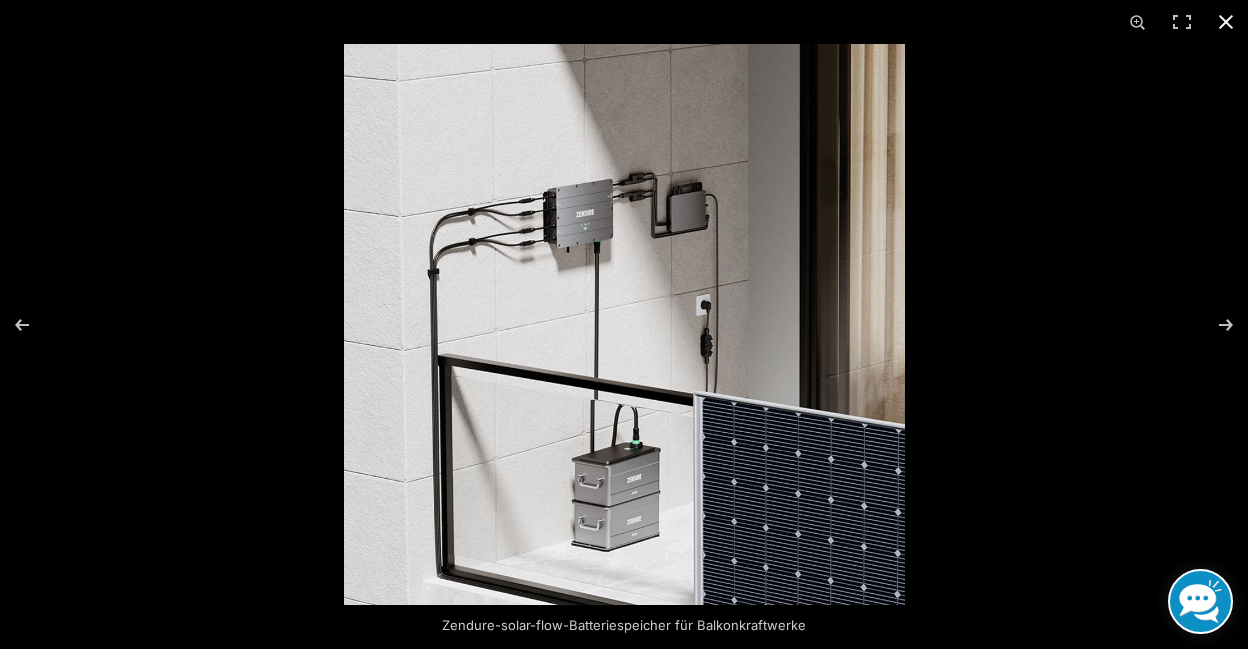 click at bounding box center (1226, 22) 